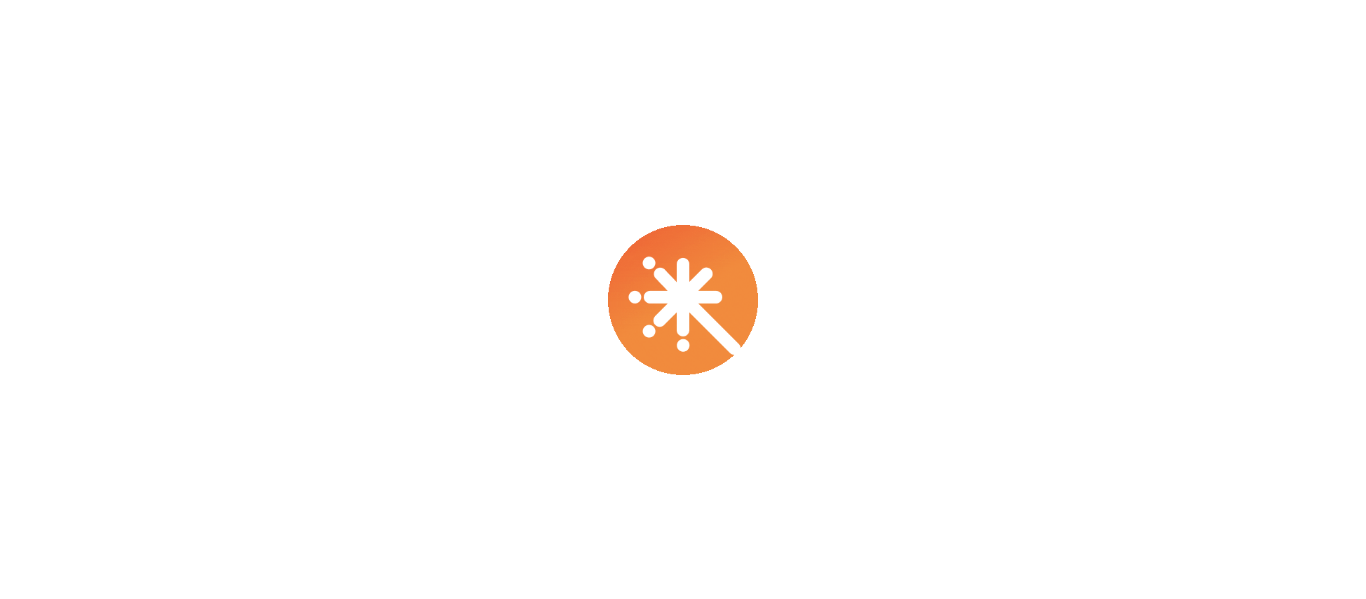 scroll, scrollTop: 0, scrollLeft: 0, axis: both 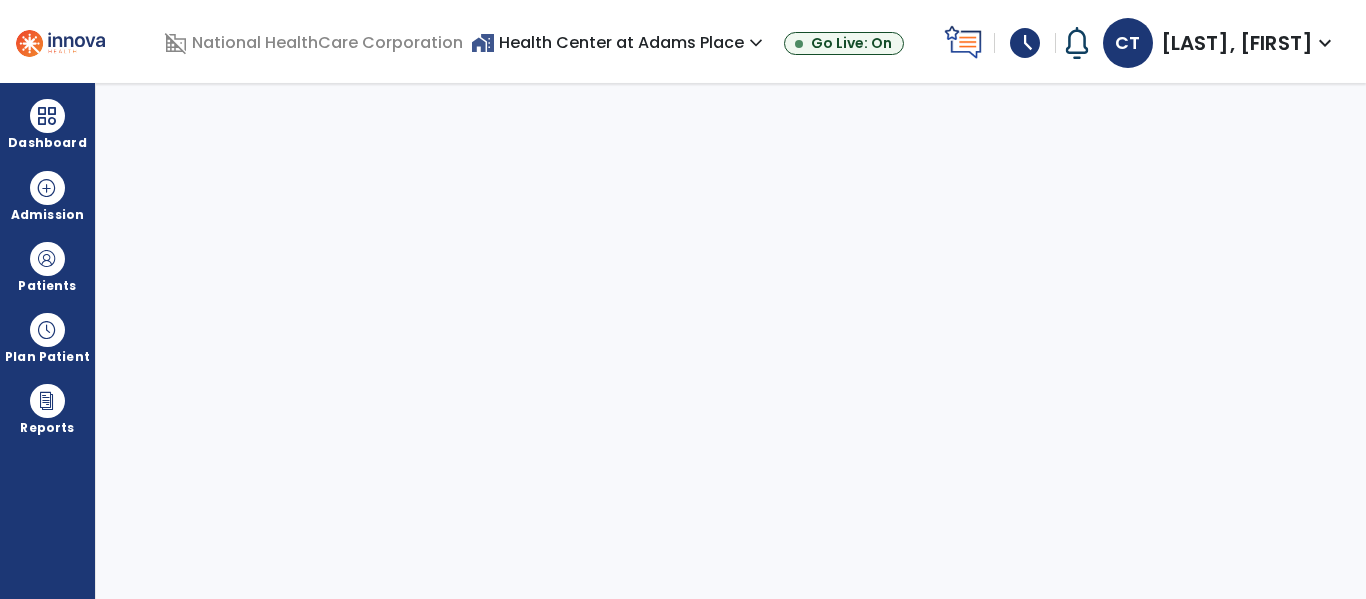 select on "****" 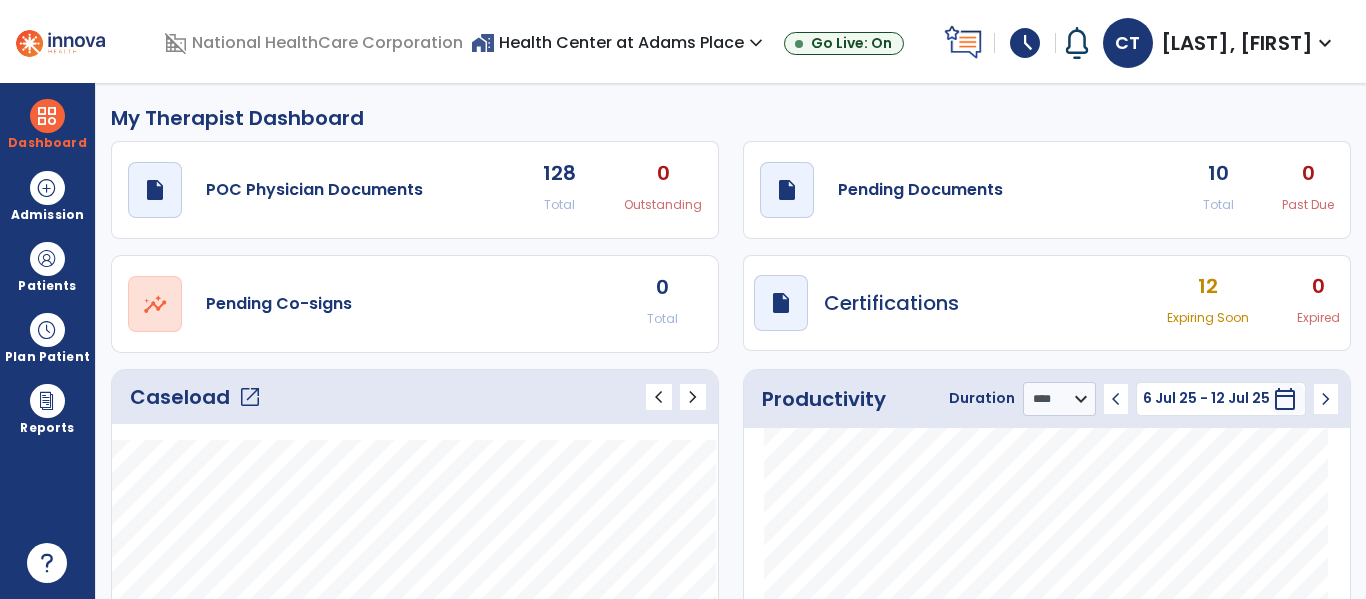click on "open_in_new" 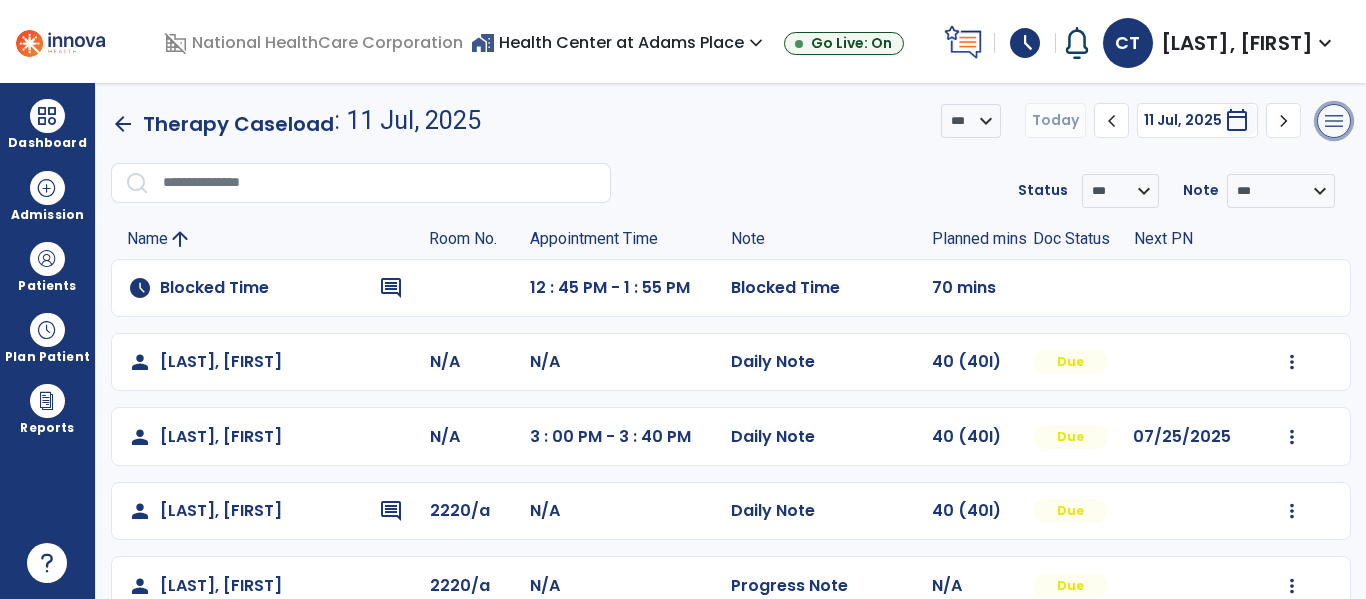 click on "menu" at bounding box center [1334, 121] 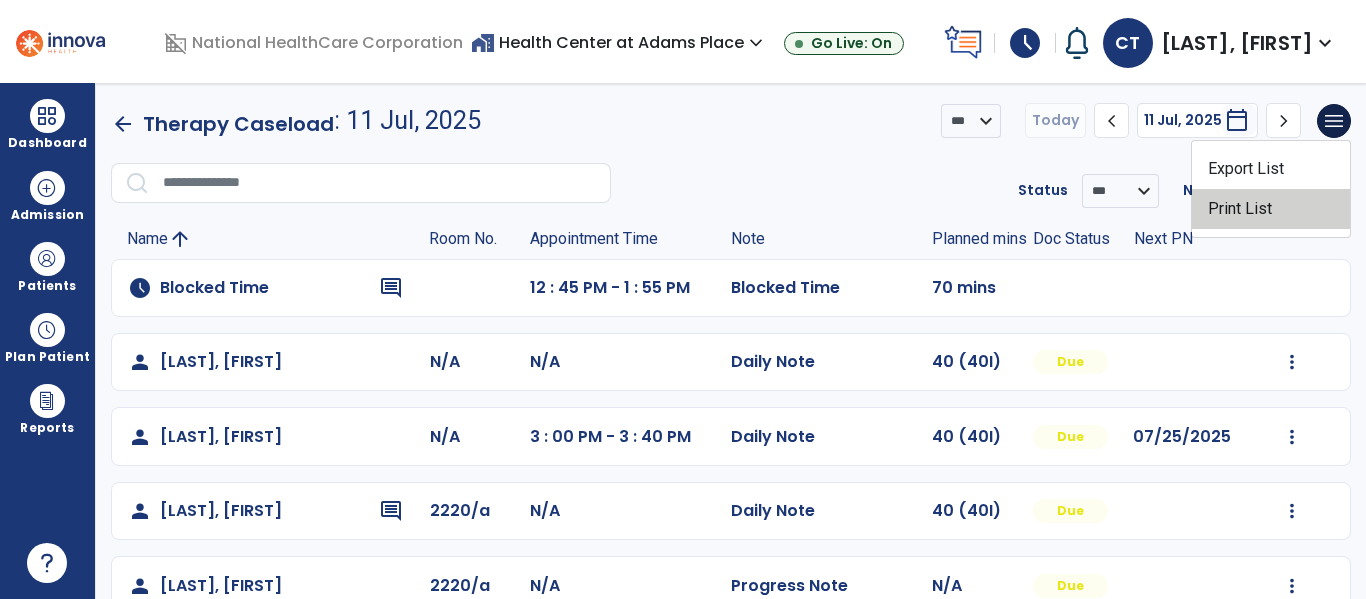 click on "Print List" 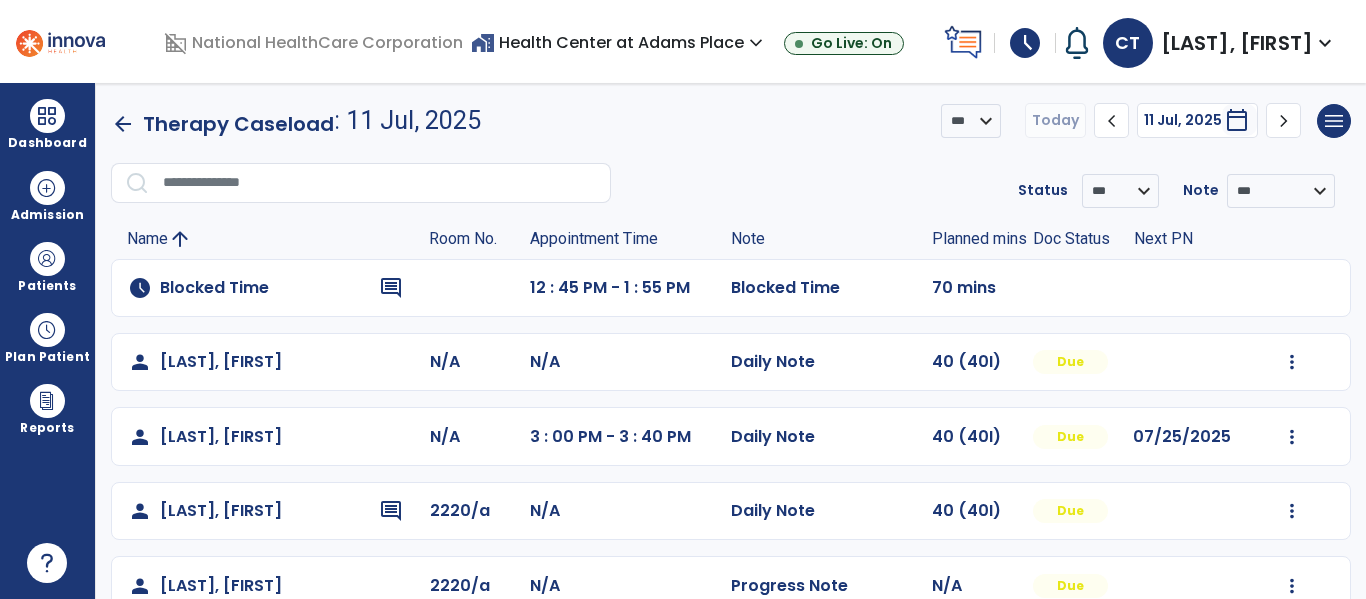 click on "arrow_back" 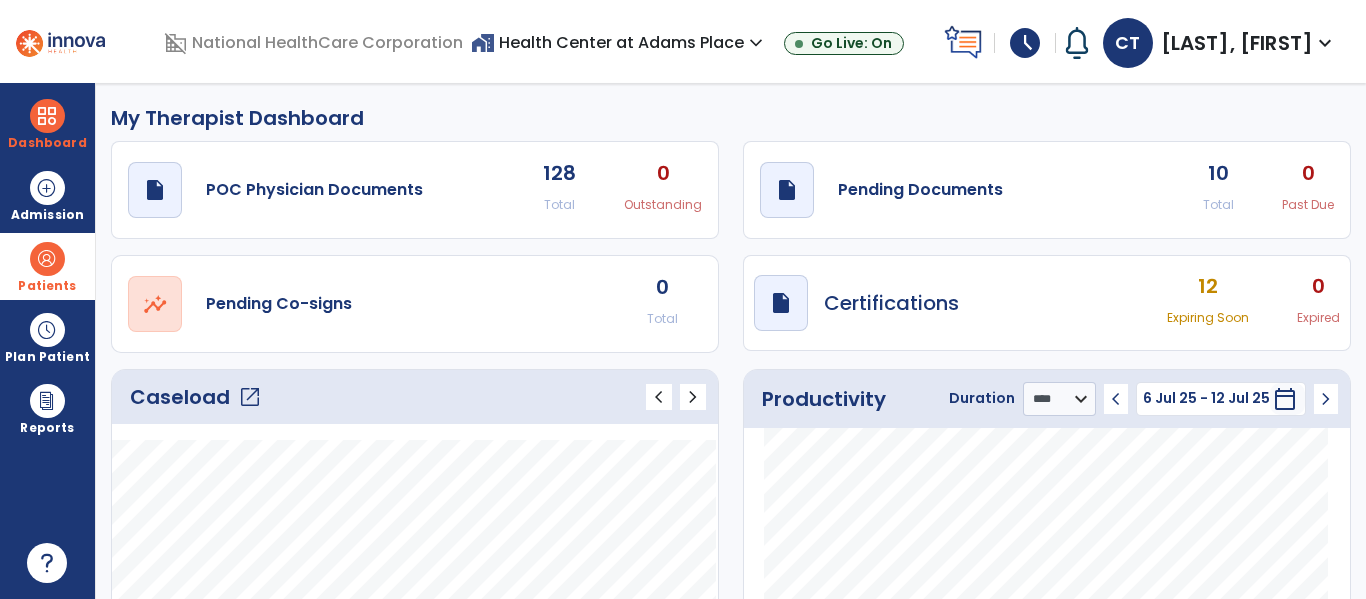 click at bounding box center (47, 259) 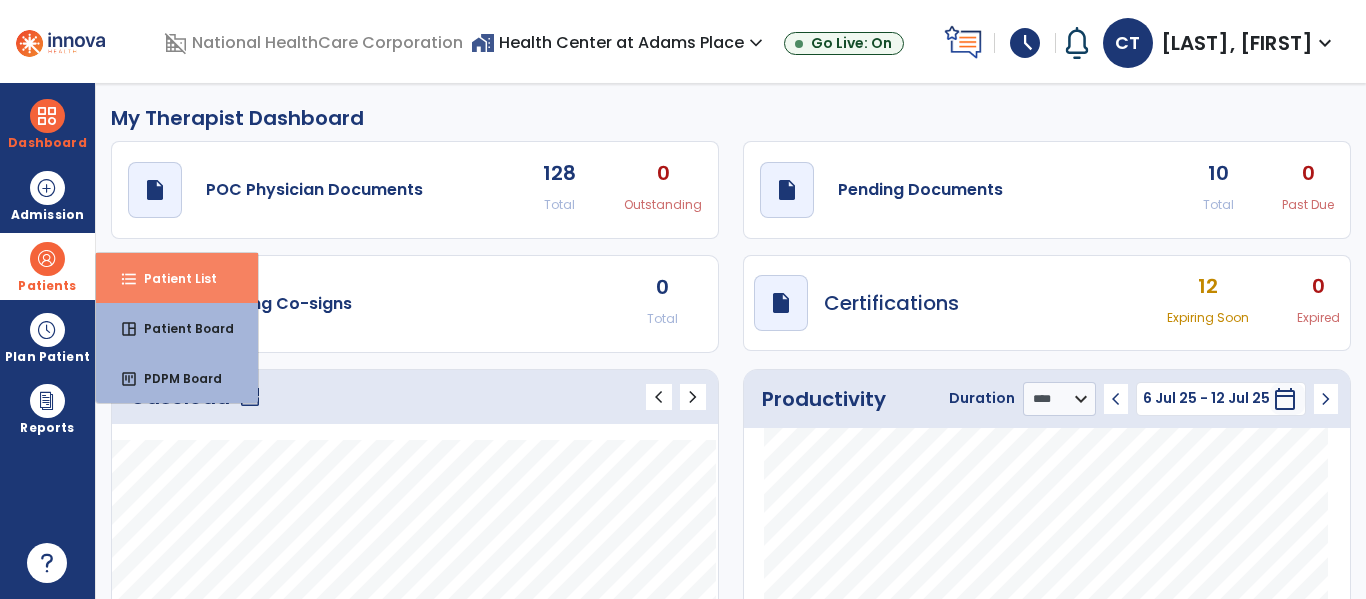 click on "Patient List" at bounding box center (172, 278) 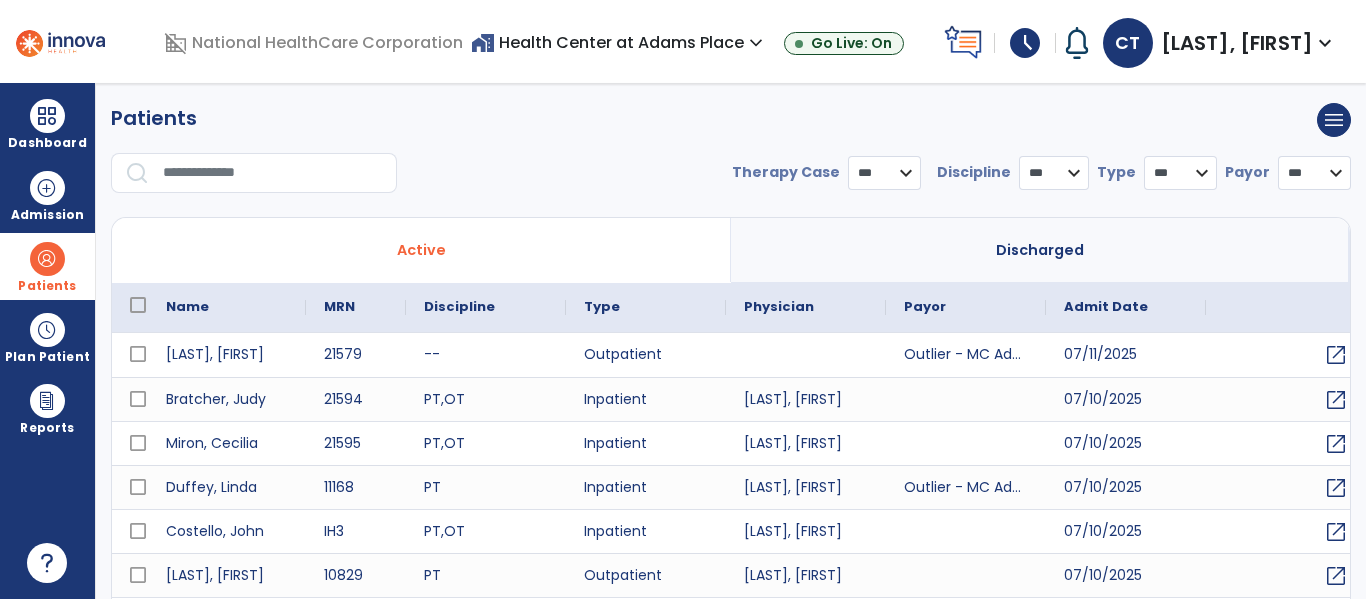 select on "***" 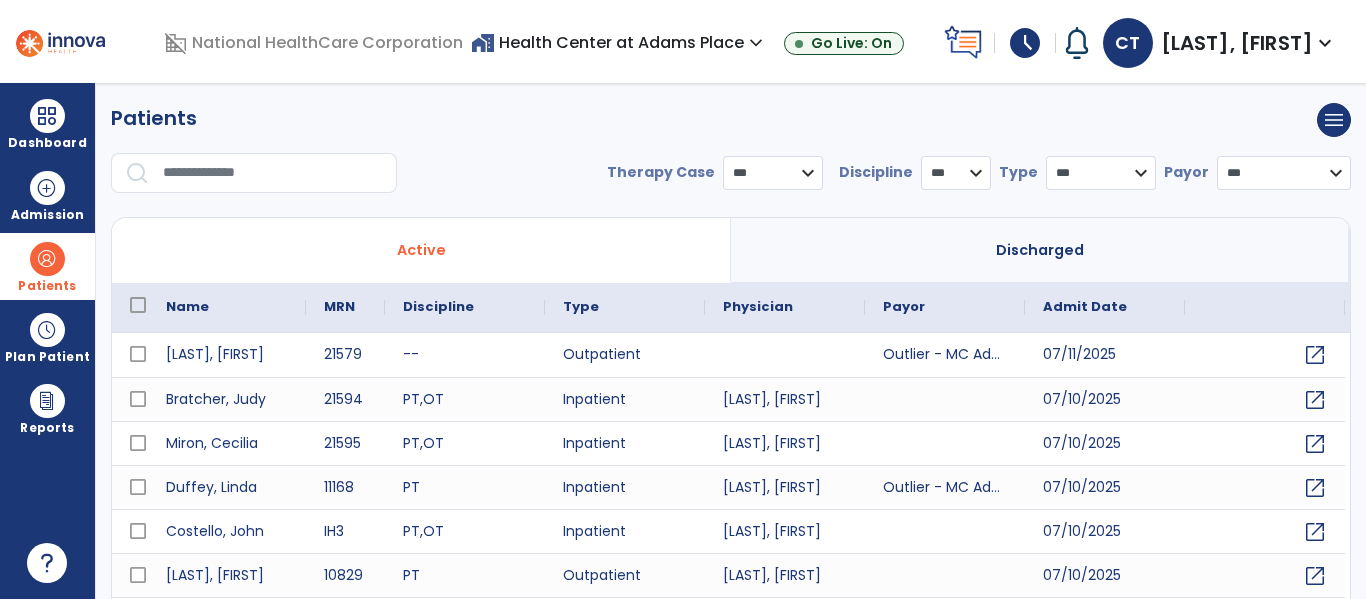 click on "* *** ** ** **" at bounding box center (956, 173) 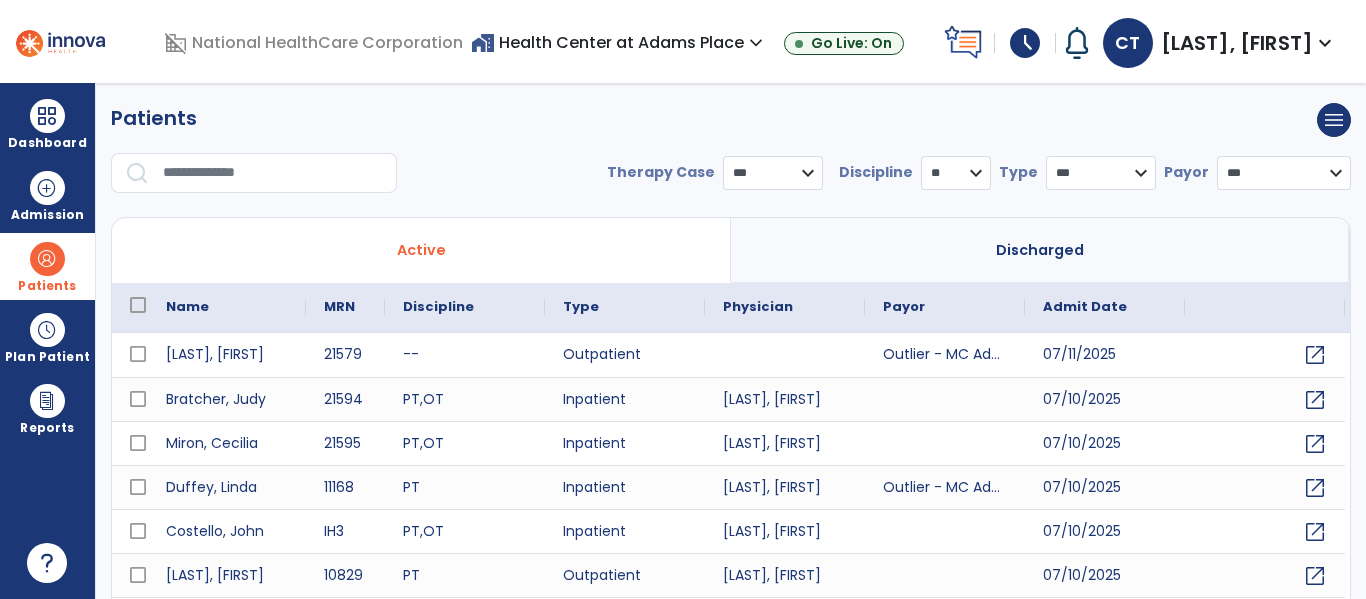 click on "* *** ** ** **" at bounding box center (956, 173) 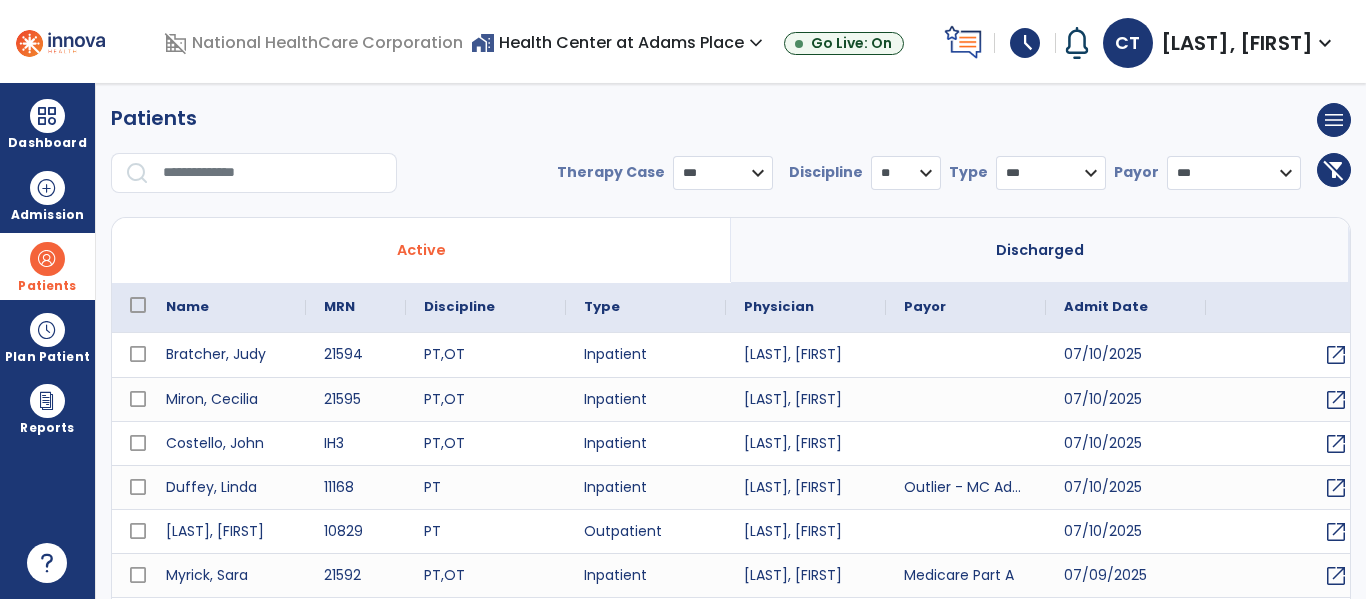 click on "*** **** ******" at bounding box center (723, 173) 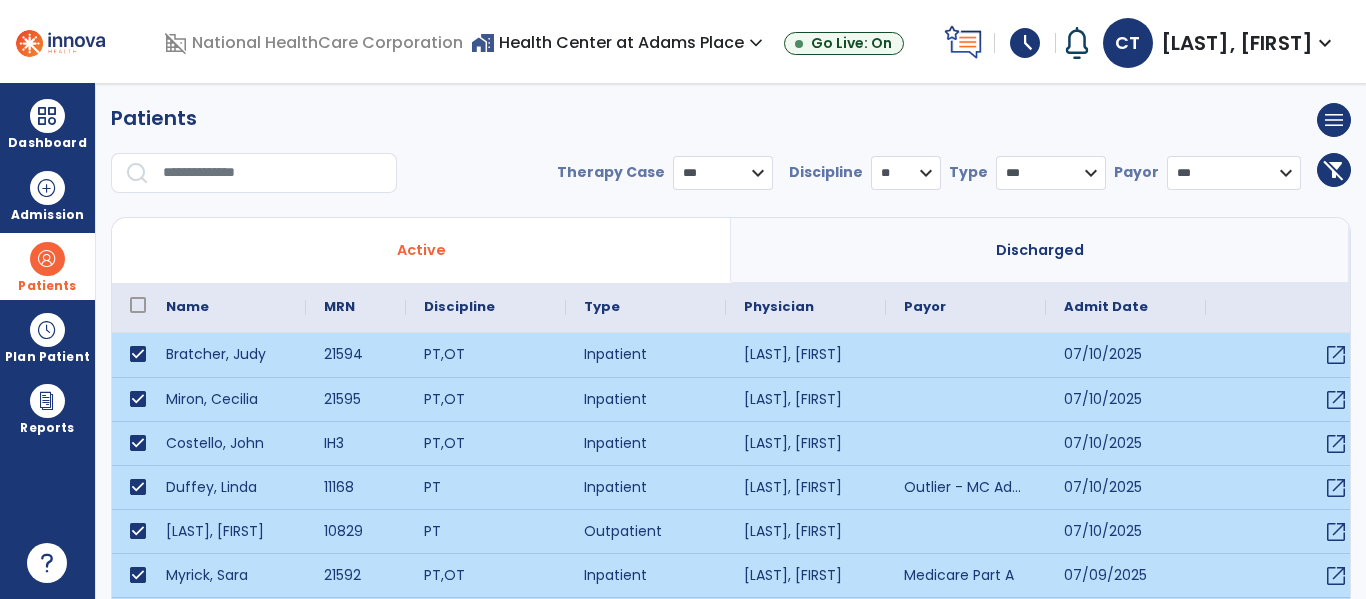 click at bounding box center [1290, 719] 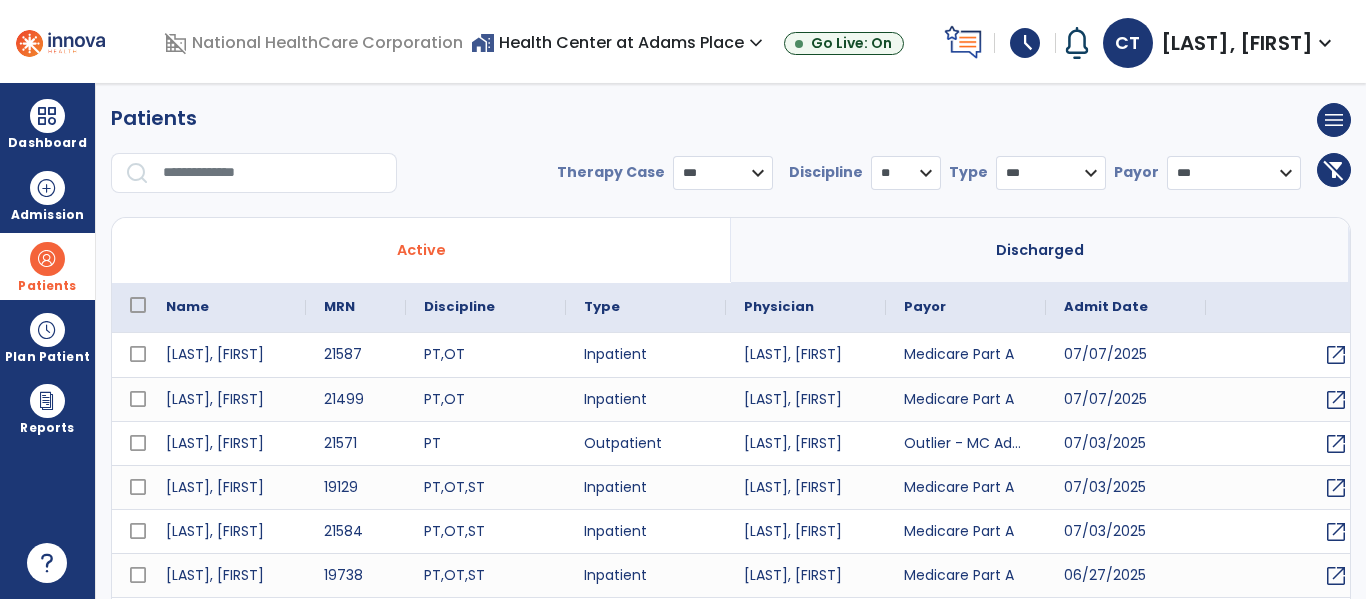click at bounding box center [138, 305] 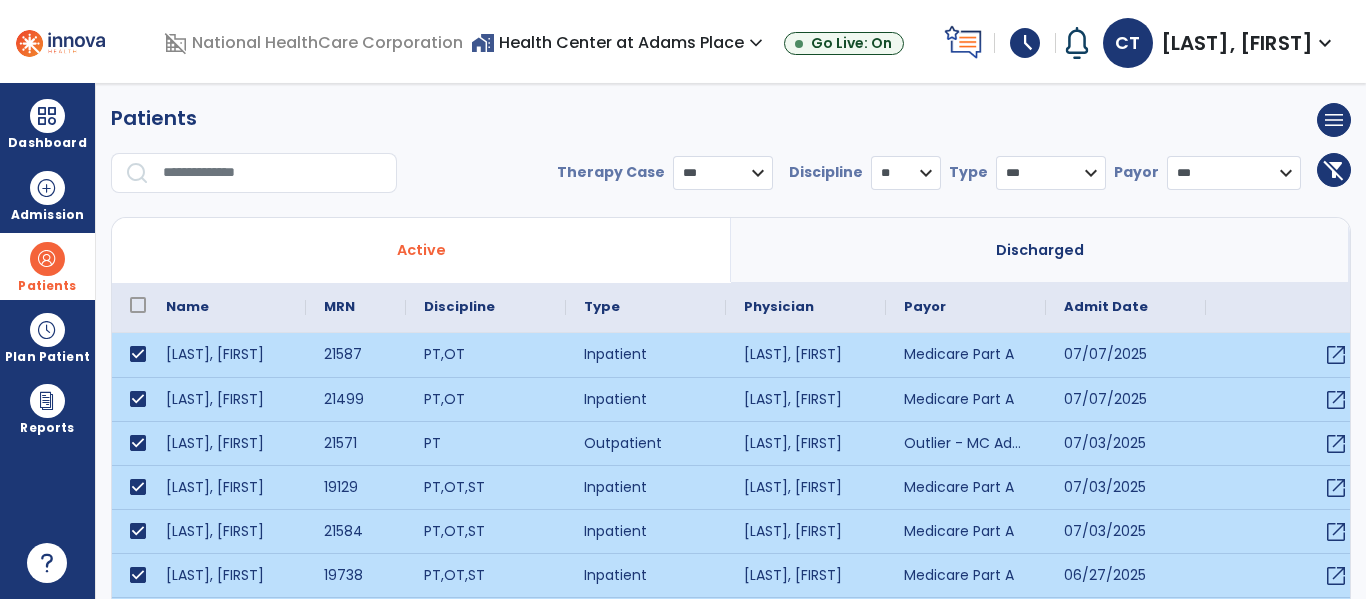 click at bounding box center (1290, 719) 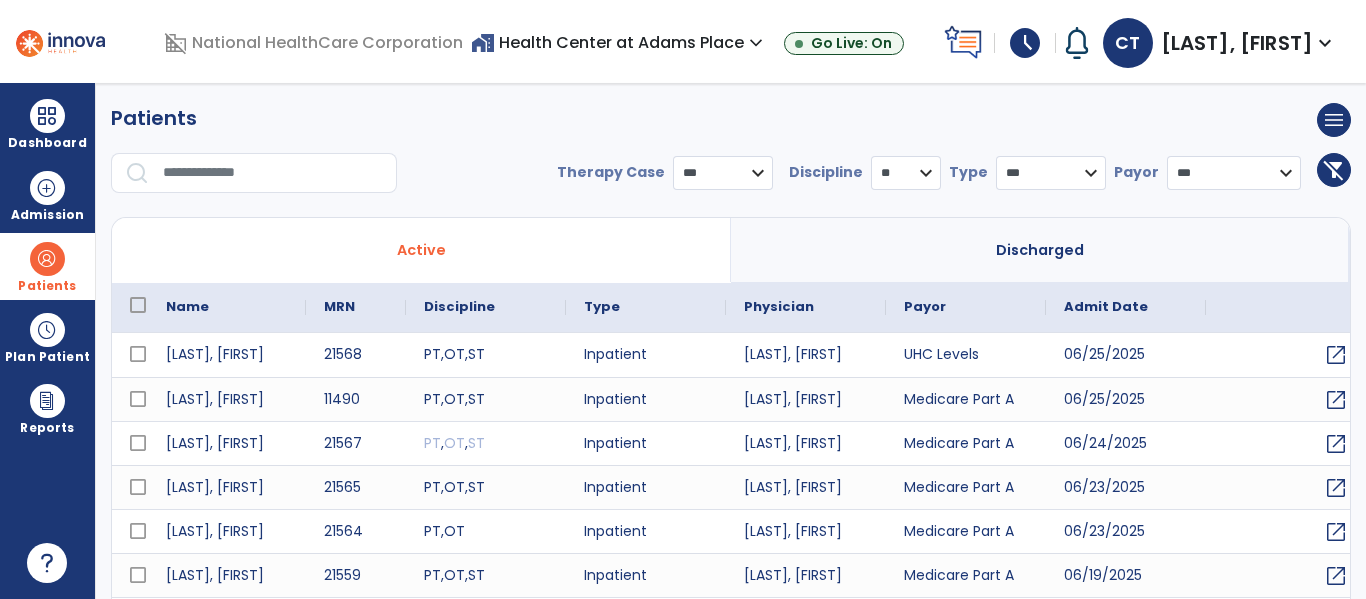 click at bounding box center [138, 305] 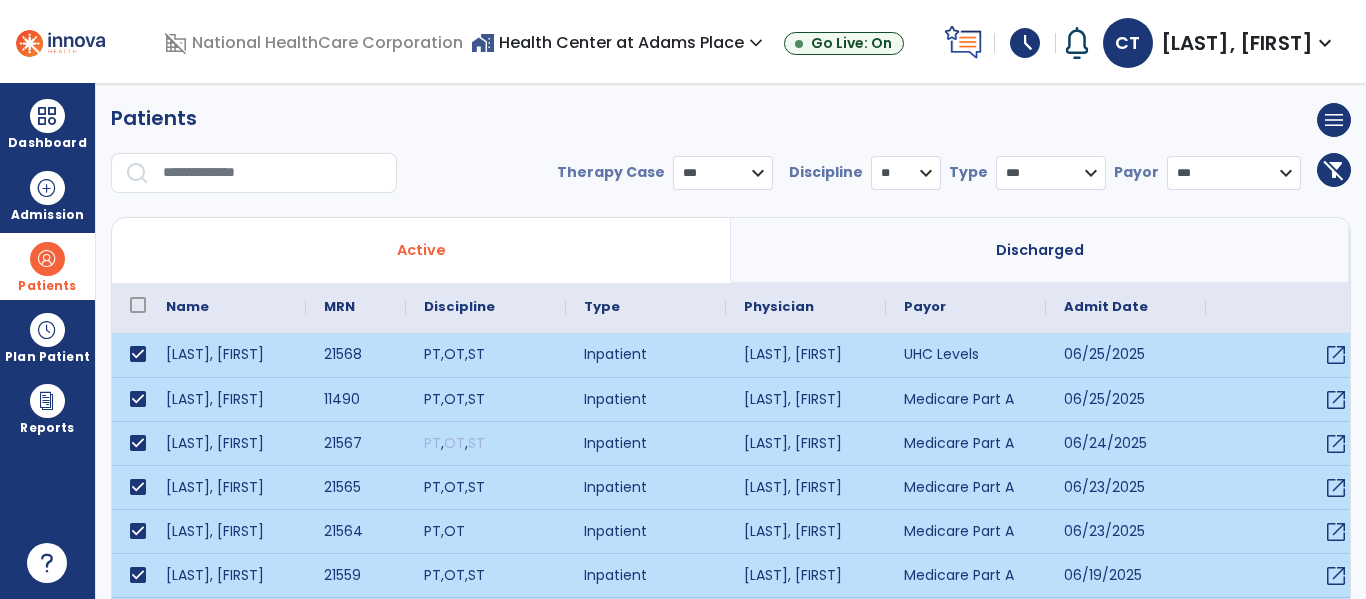 click at bounding box center (1290, 719) 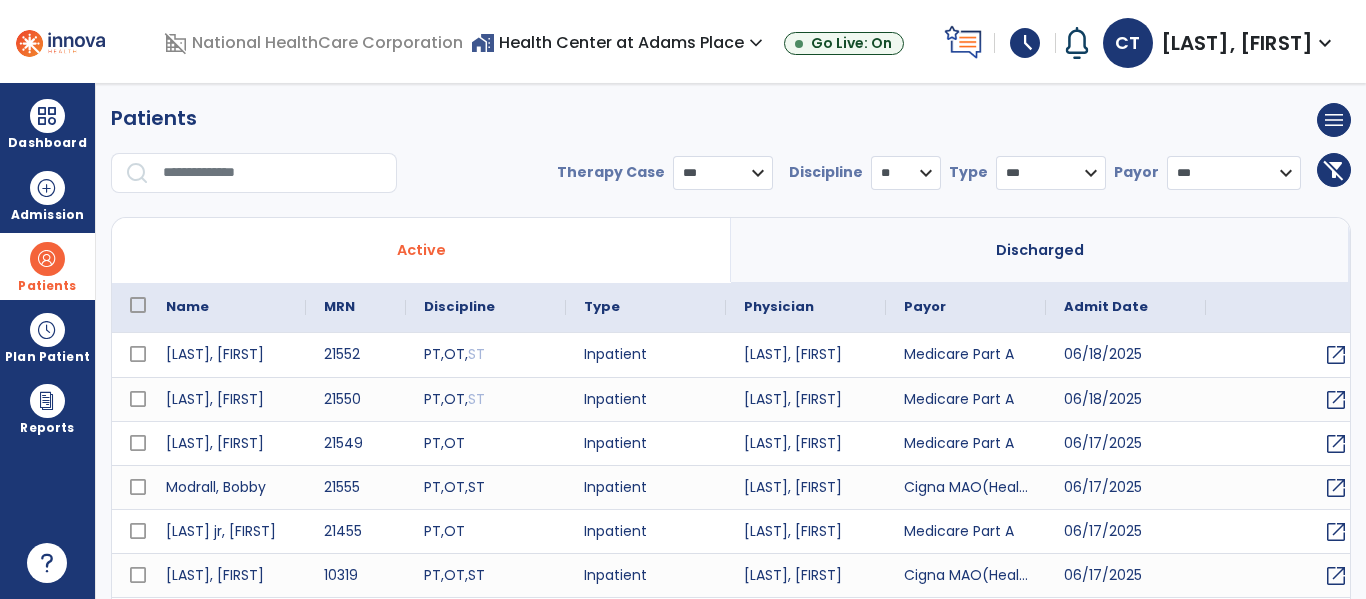 click at bounding box center [138, 305] 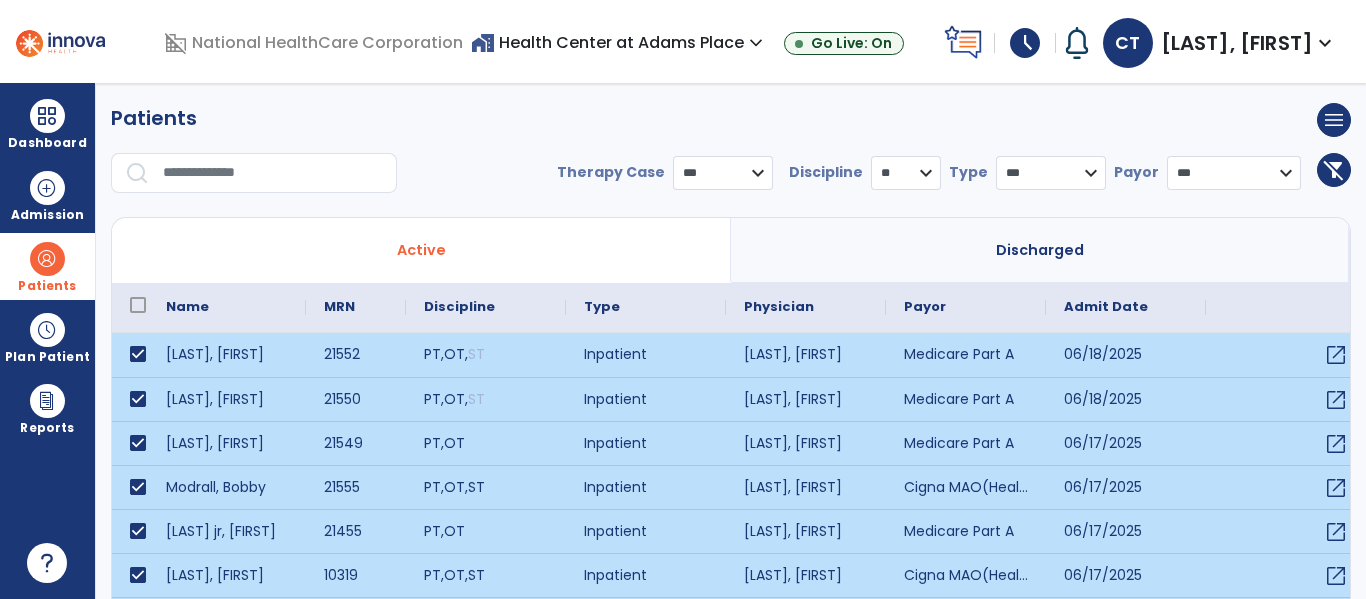 click at bounding box center (1290, 719) 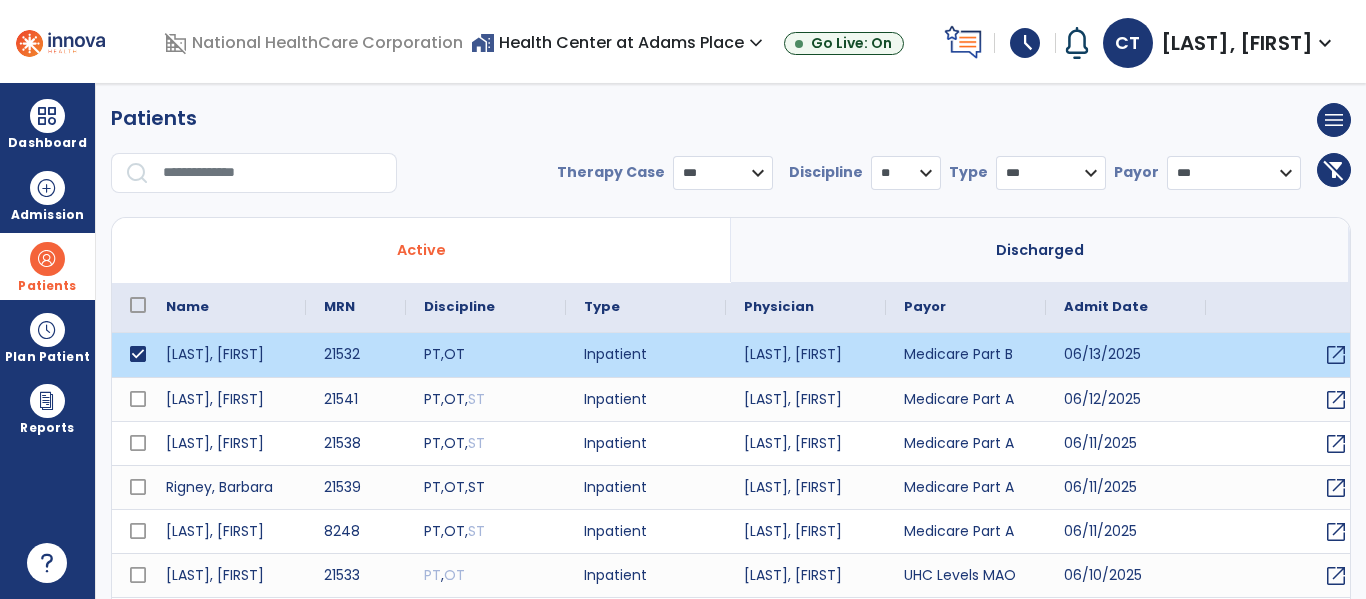 click at bounding box center (138, 305) 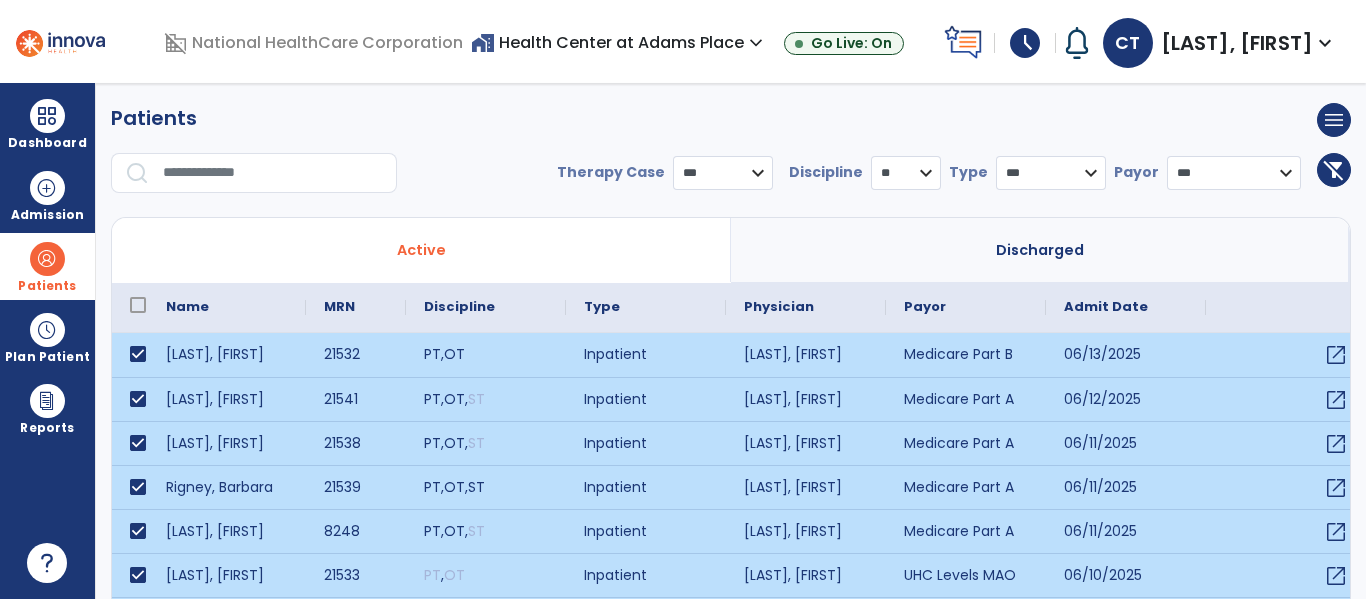 click at bounding box center [1290, 719] 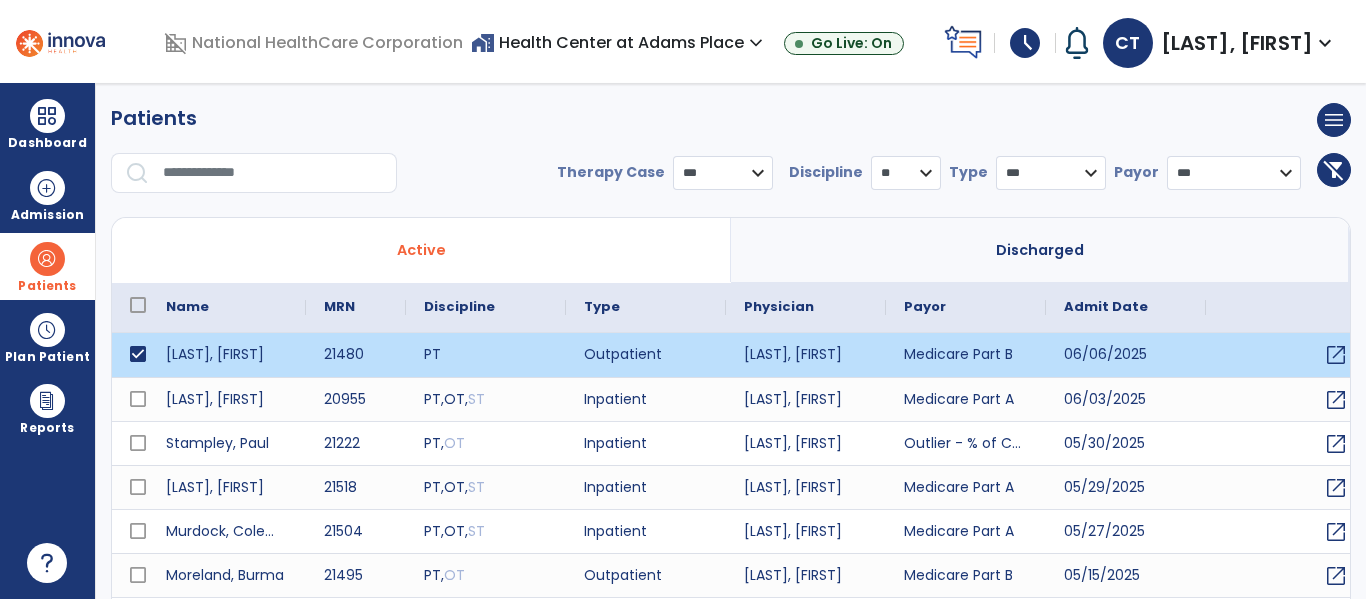 click at bounding box center (138, 305) 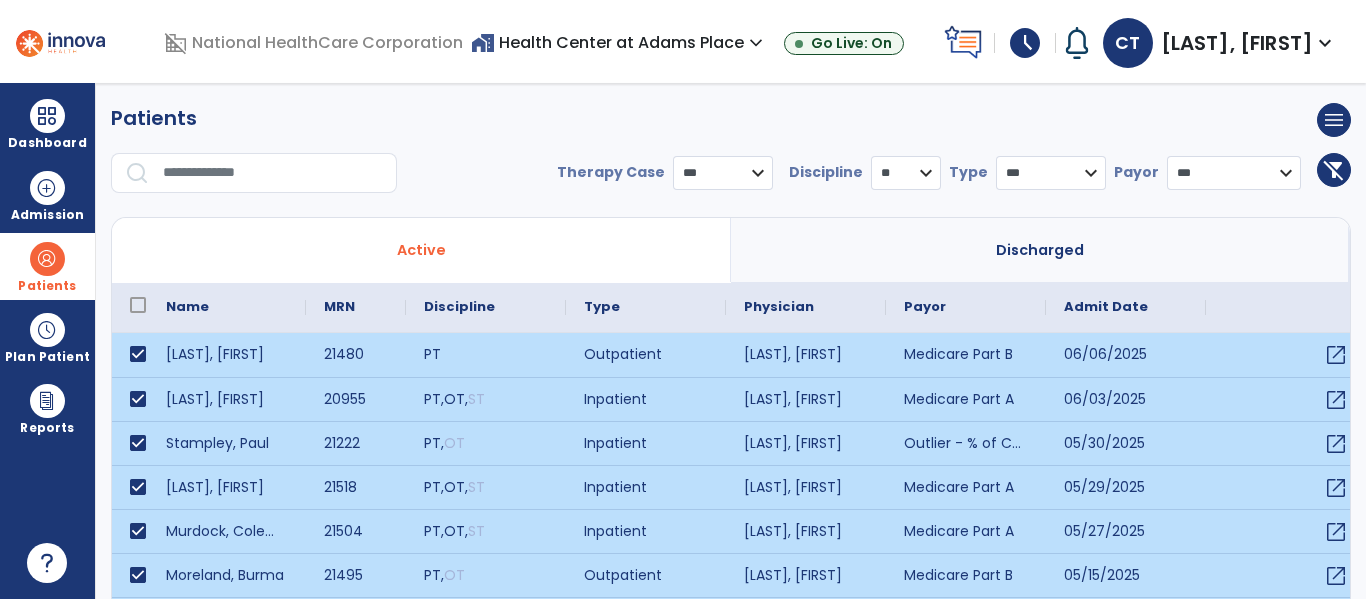 click at bounding box center [1290, 719] 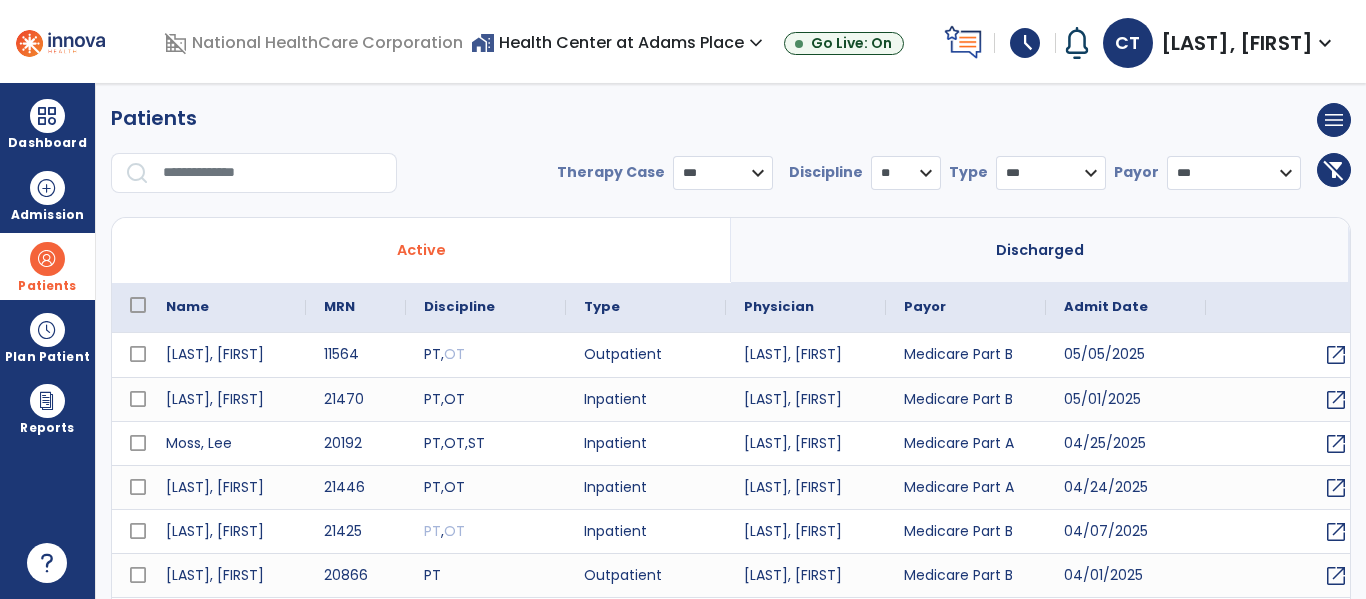 click at bounding box center [138, 305] 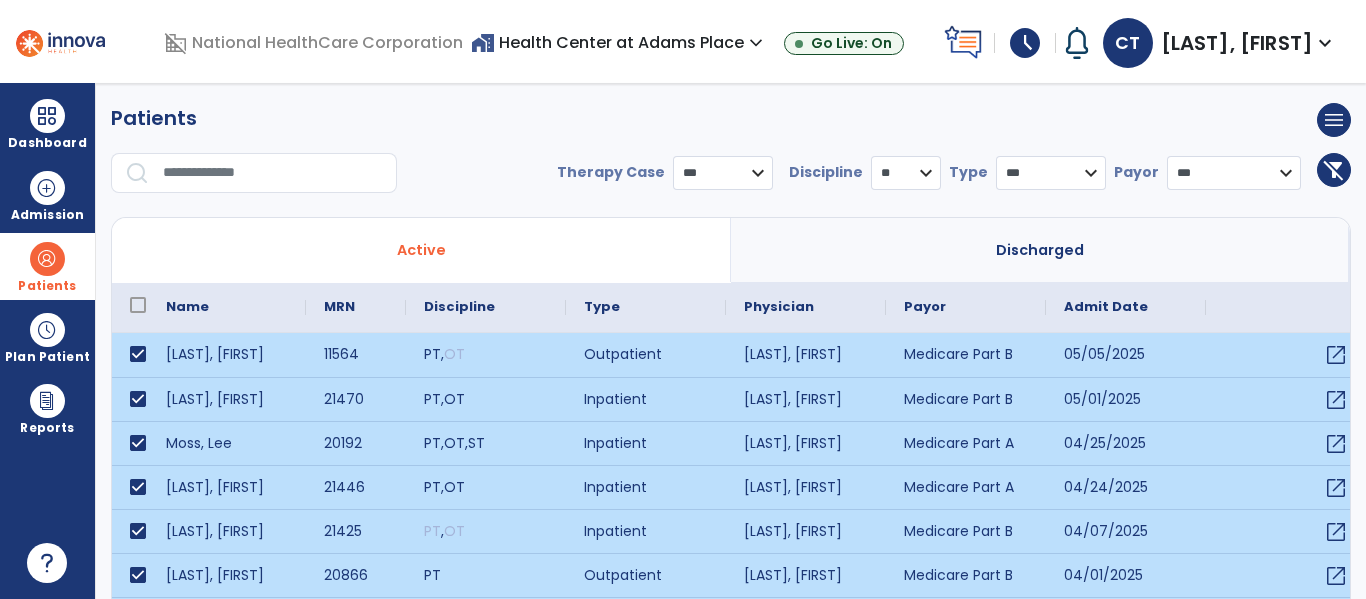 click at bounding box center (1290, 719) 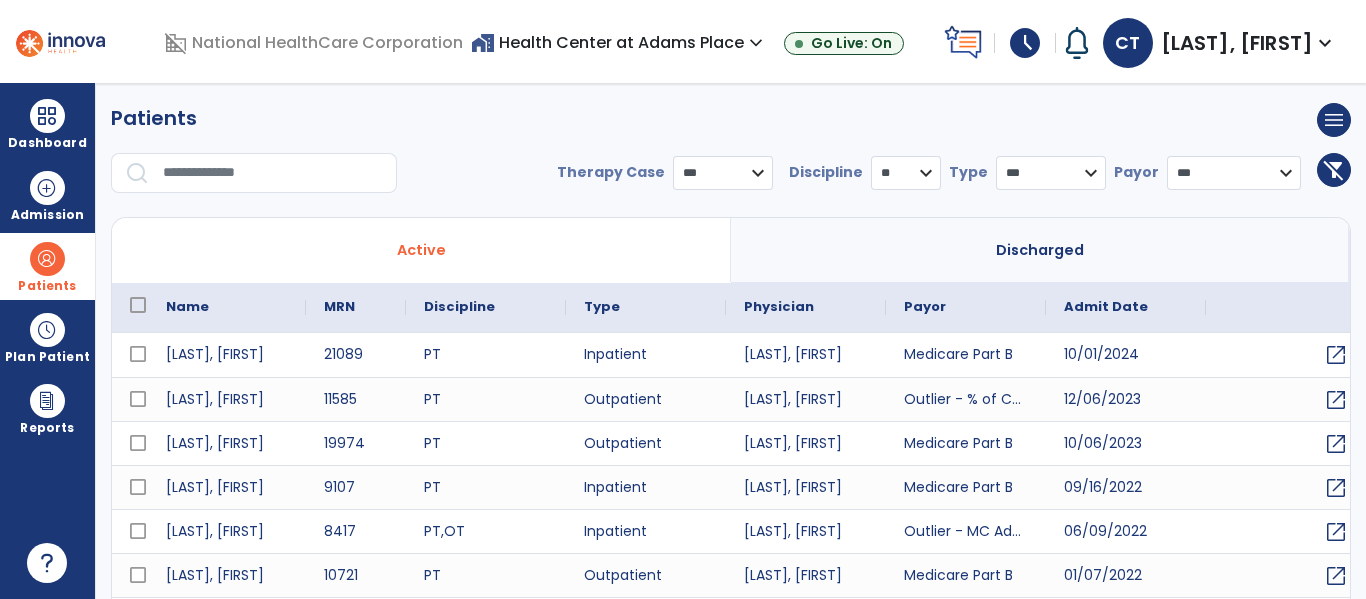 click at bounding box center [138, 305] 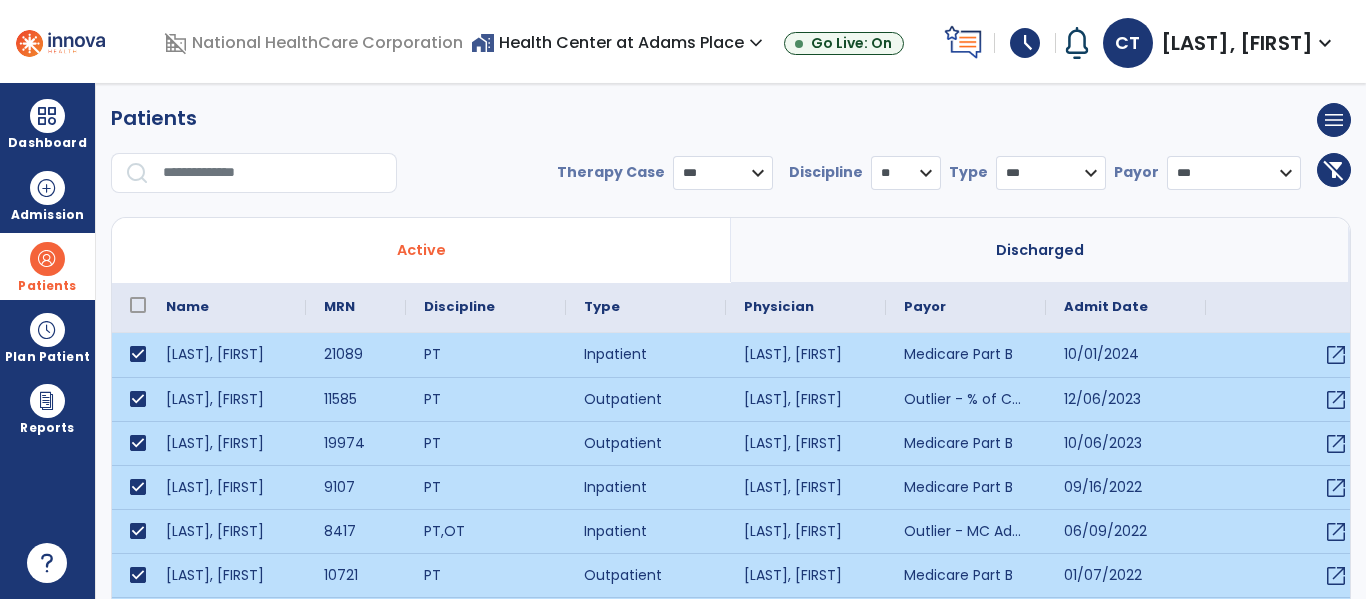 click at bounding box center (1290, 719) 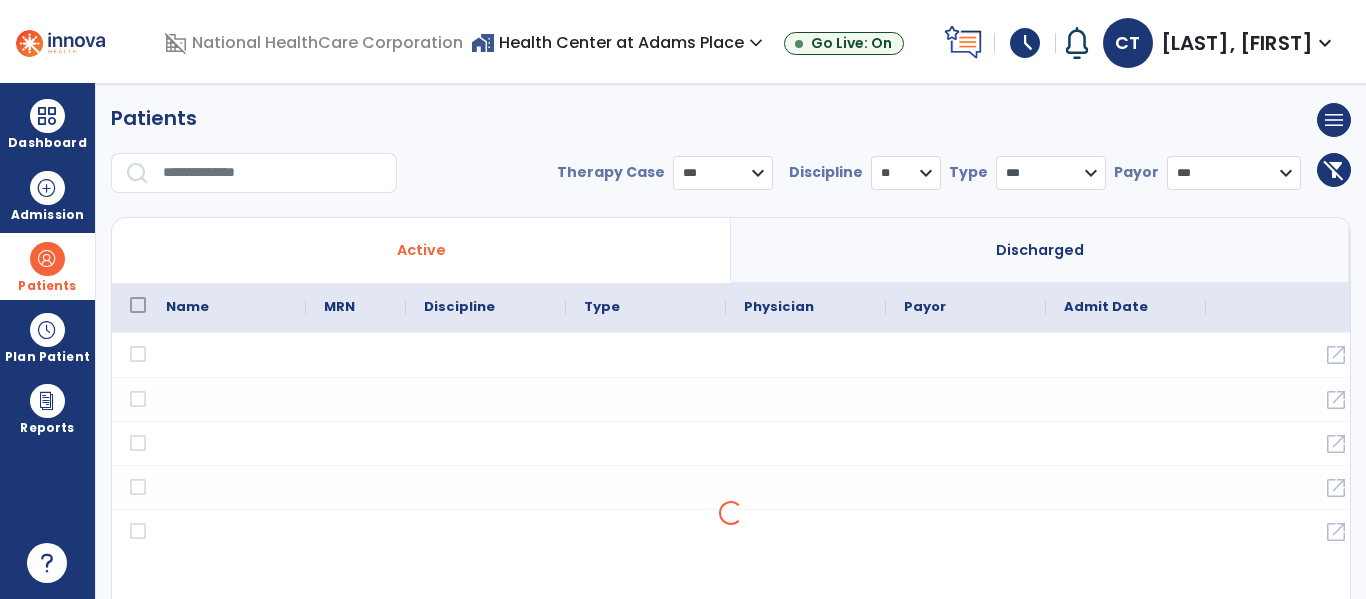 click on "MRN
Name
[NUMBER]" at bounding box center (731, 513) 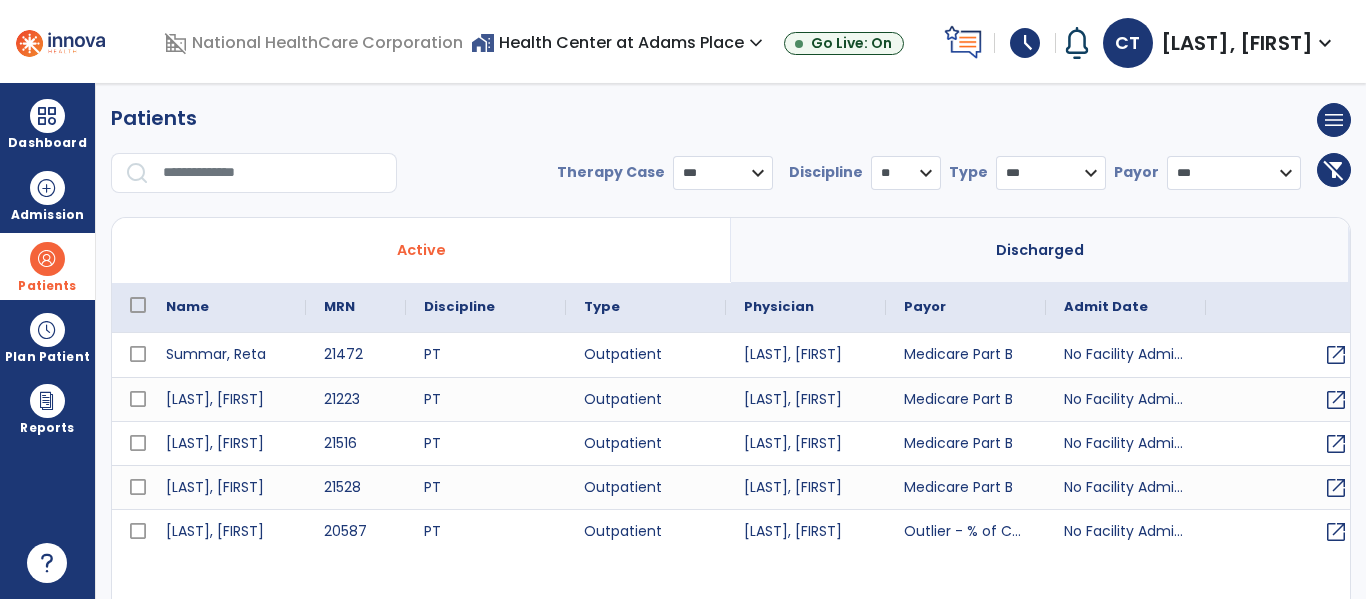 click at bounding box center [138, 305] 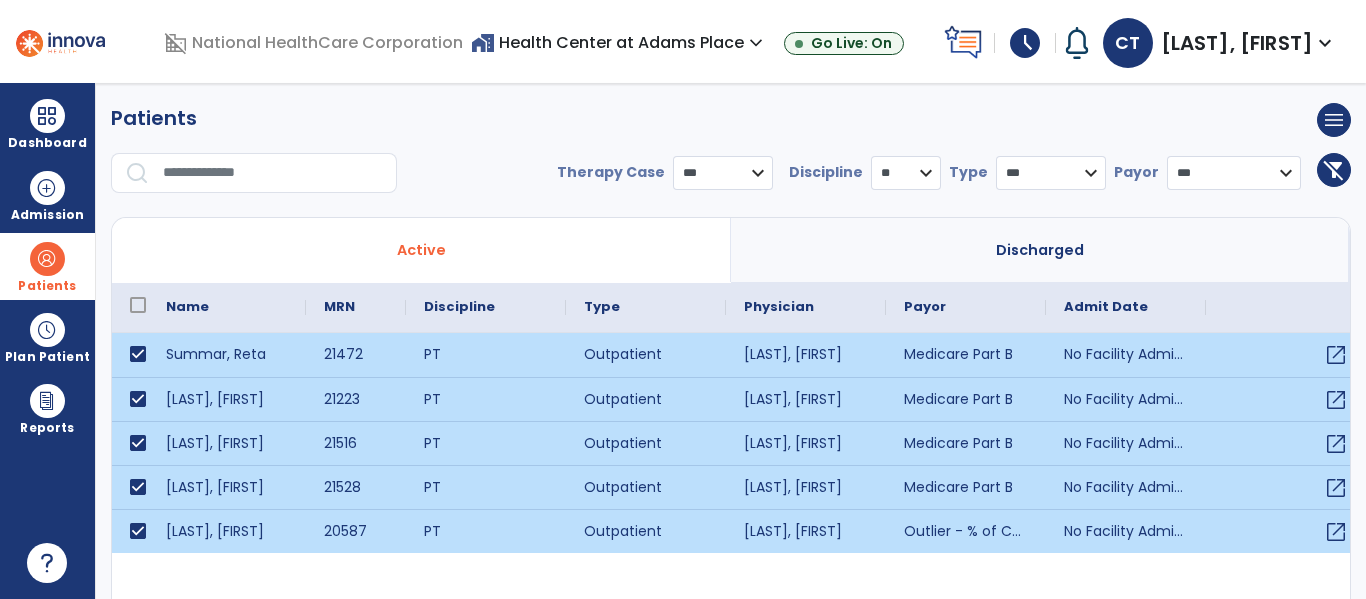 click on "Summar, [FIRST] 21472 PT Outpatient Beckman, James Medicare Part B No Facility Admission open_in_new
Vandervort, Elsa 21223 PT Outpatient Niles, Latoya Medicare Part B No Facility Admission open_in_new
Ingalls, Sandra 21516 PT Outpatient McDuffie, Jeremy Medicare Part B No Facility Admission open_in_new
Flotemersch, Janet 21528 PT Outpatient Mackens, Austin Medicare Part B No Facility Admission open_in_new" at bounding box center [731, 514] 